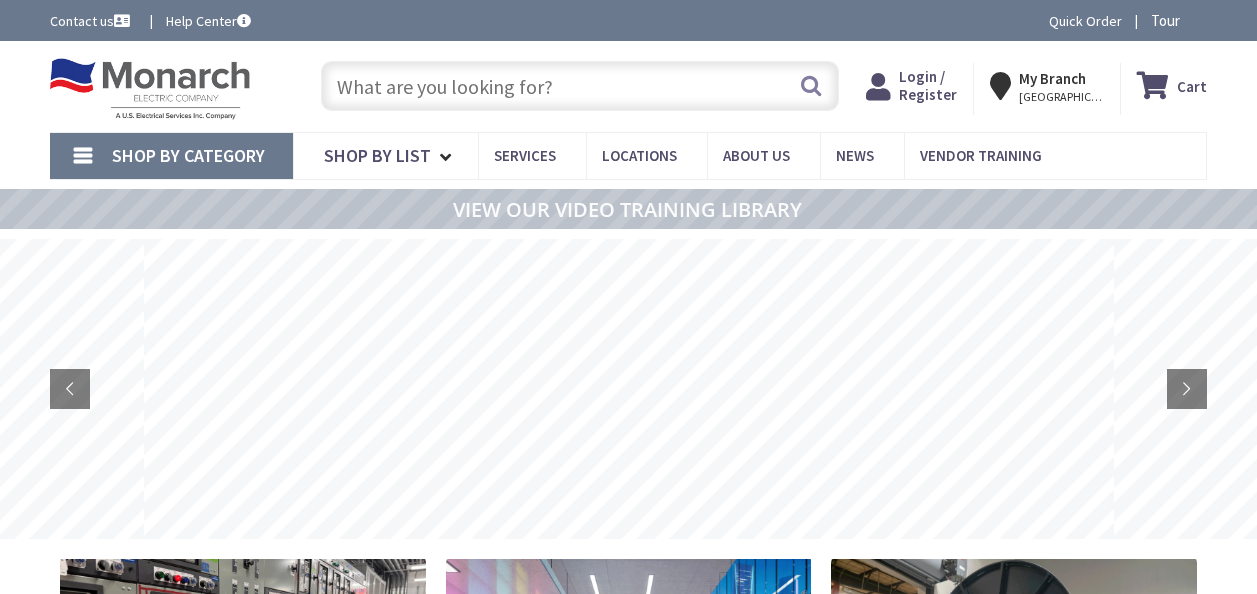 scroll, scrollTop: 0, scrollLeft: 0, axis: both 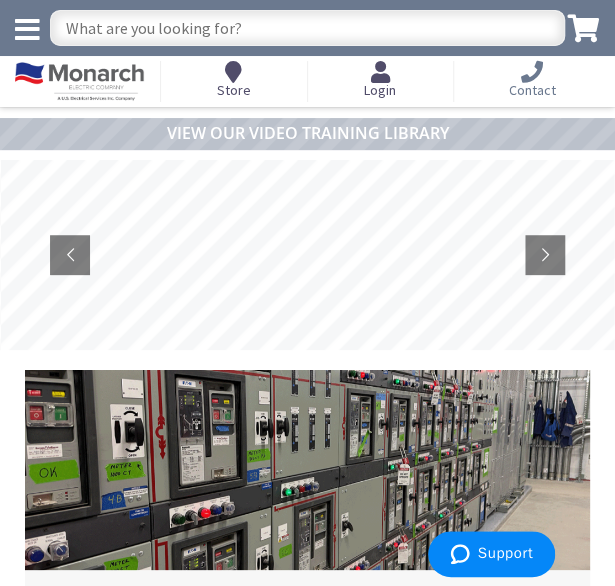 click at bounding box center [531, 72] 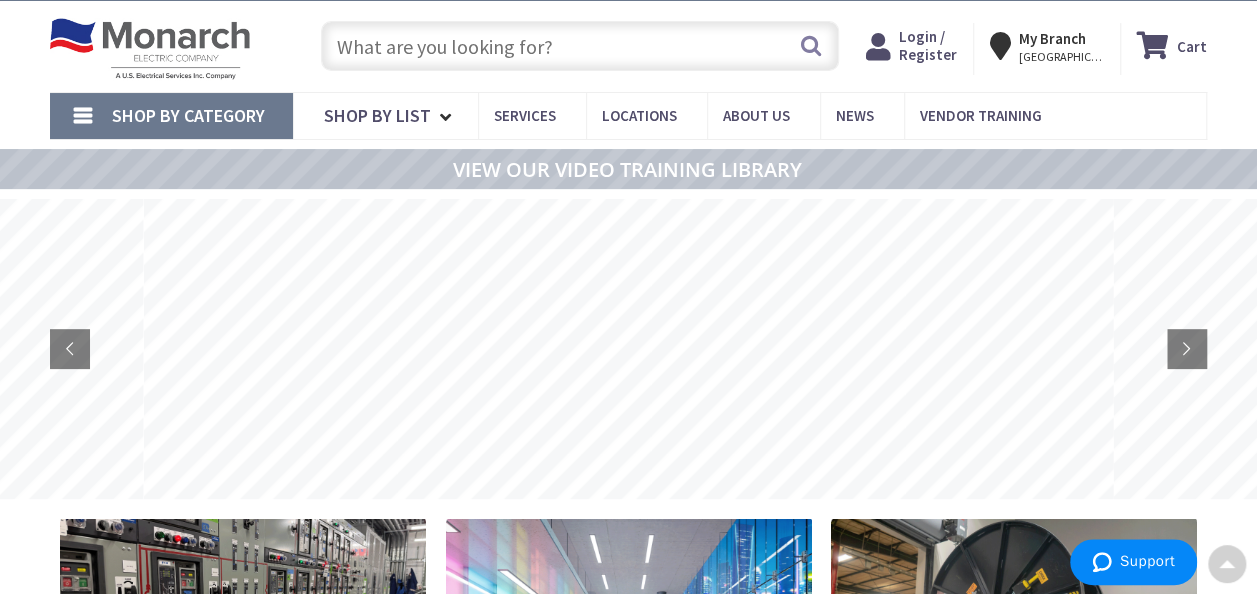 scroll, scrollTop: 0, scrollLeft: 0, axis: both 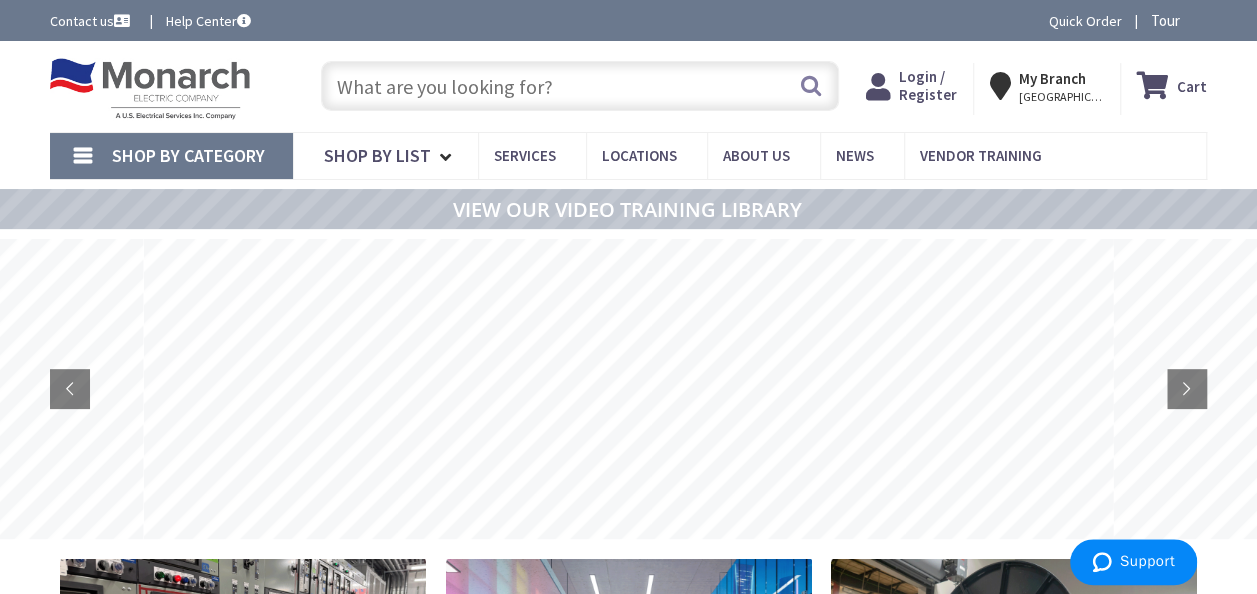 click at bounding box center [580, 86] 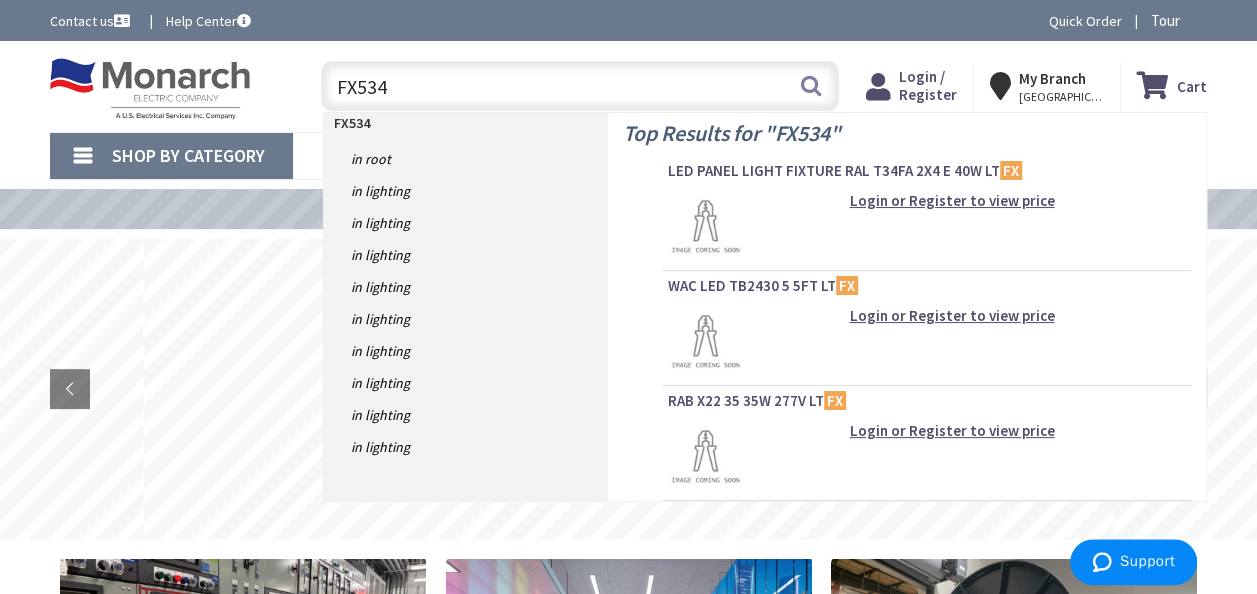 type on "FX5340" 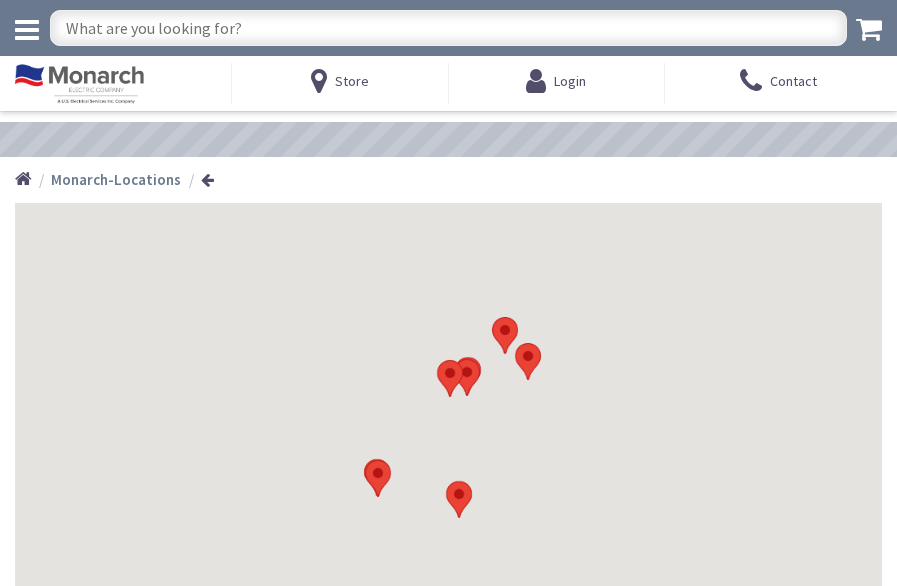 scroll, scrollTop: 0, scrollLeft: 0, axis: both 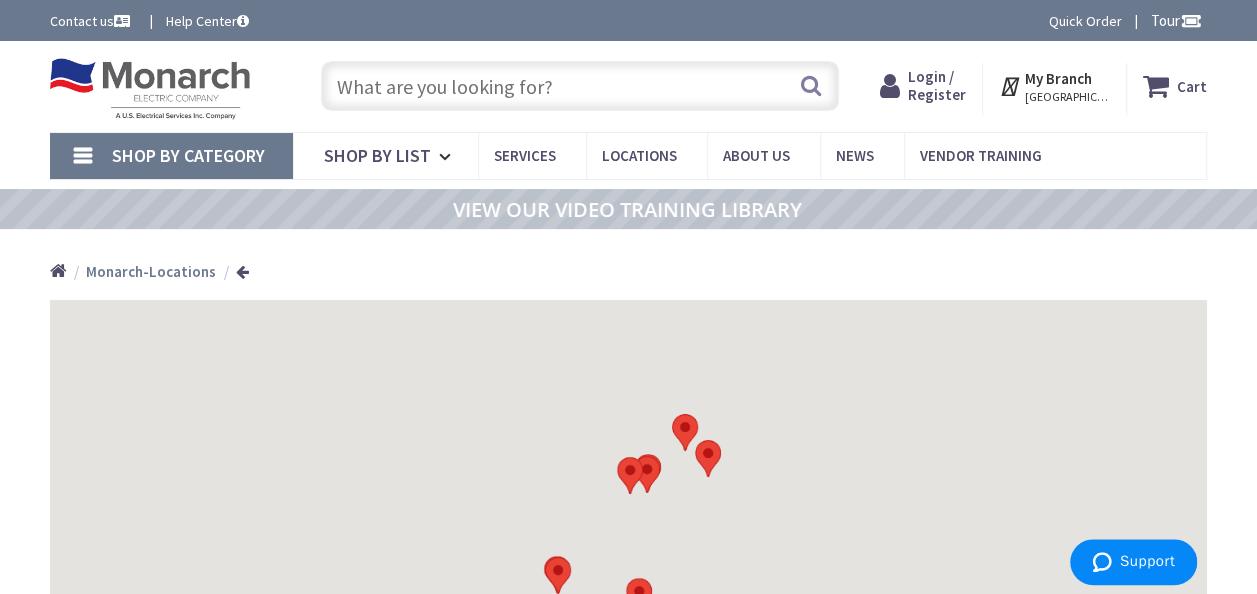 click on "VIEW OUR VIDEO TRAINING LIBRARY" at bounding box center (628, 209) 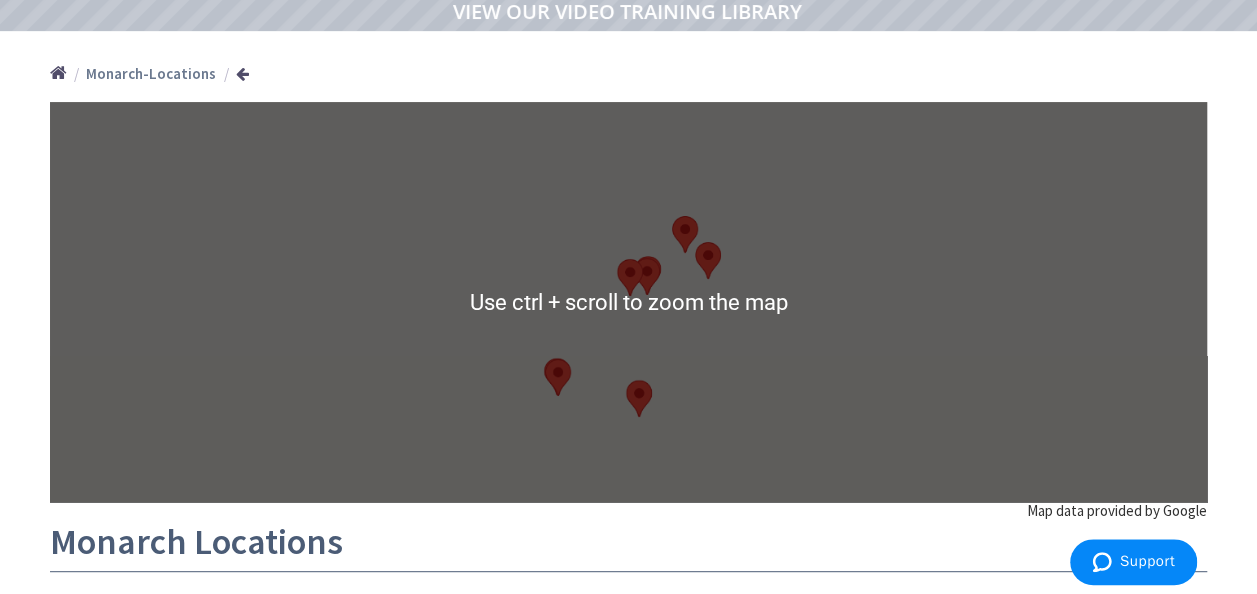 scroll, scrollTop: 200, scrollLeft: 0, axis: vertical 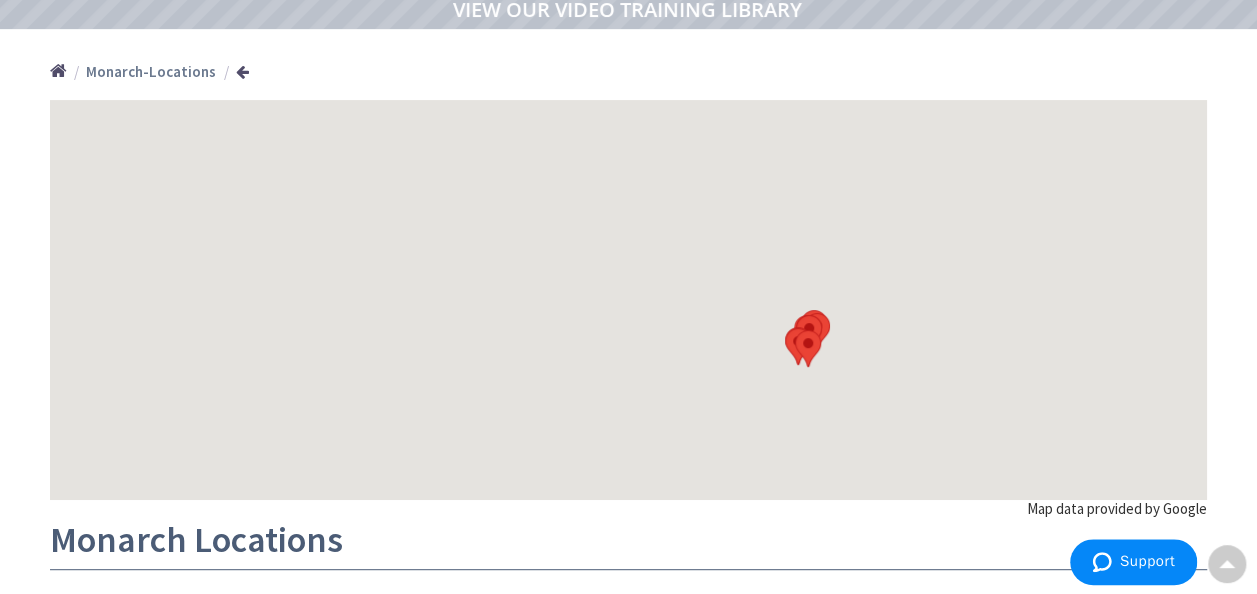 click on "To navigate, press the arrow keys." at bounding box center (628, 300) 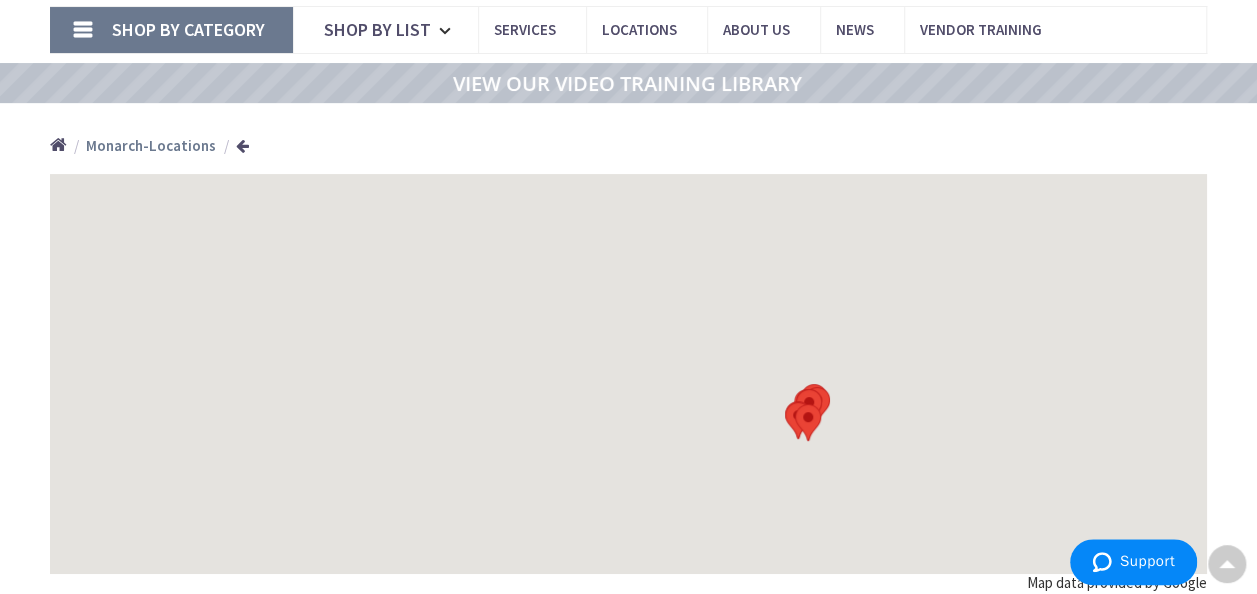 scroll, scrollTop: 0, scrollLeft: 0, axis: both 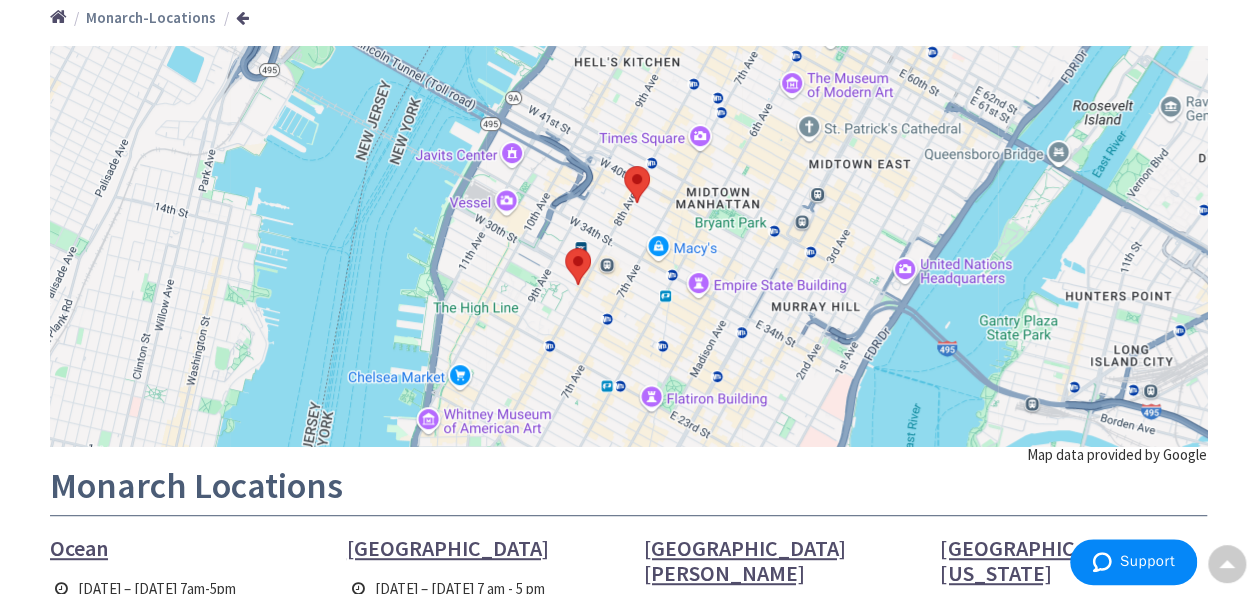 click at bounding box center (578, 266) 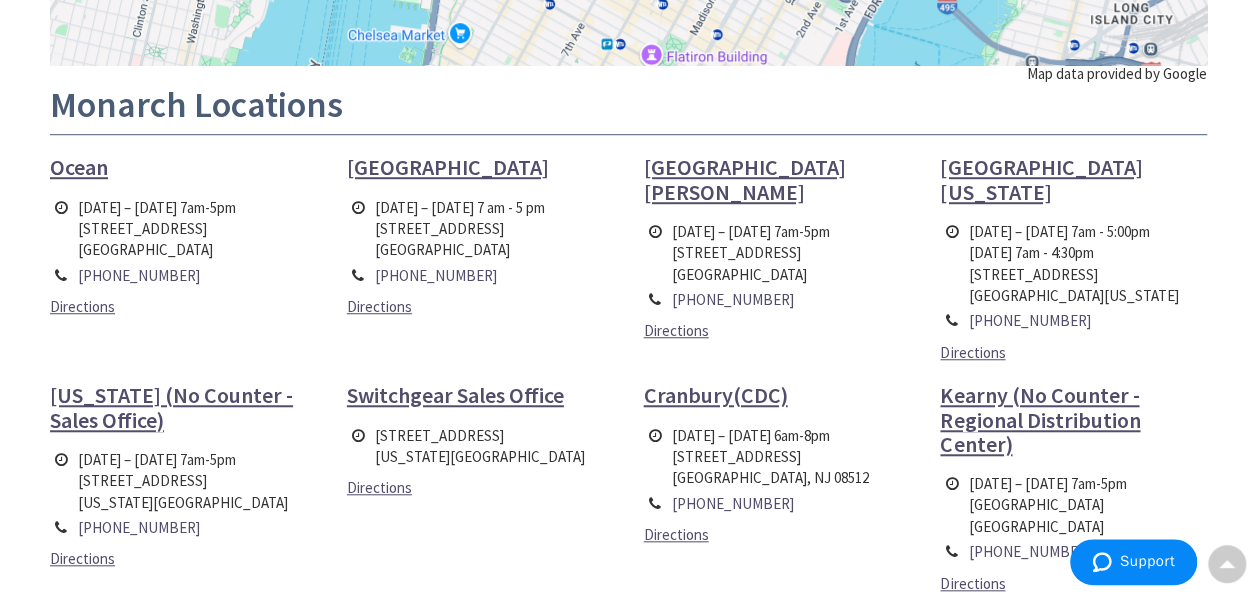scroll, scrollTop: 654, scrollLeft: 0, axis: vertical 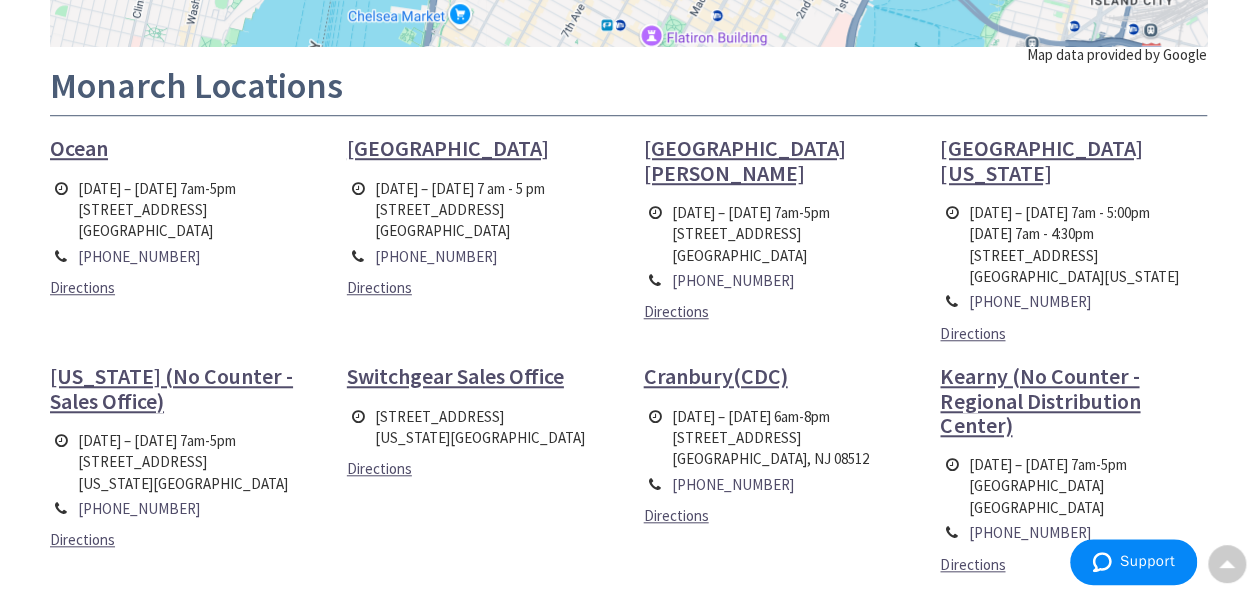 click on "New York (No Counter - Sales Office)" at bounding box center [171, 388] 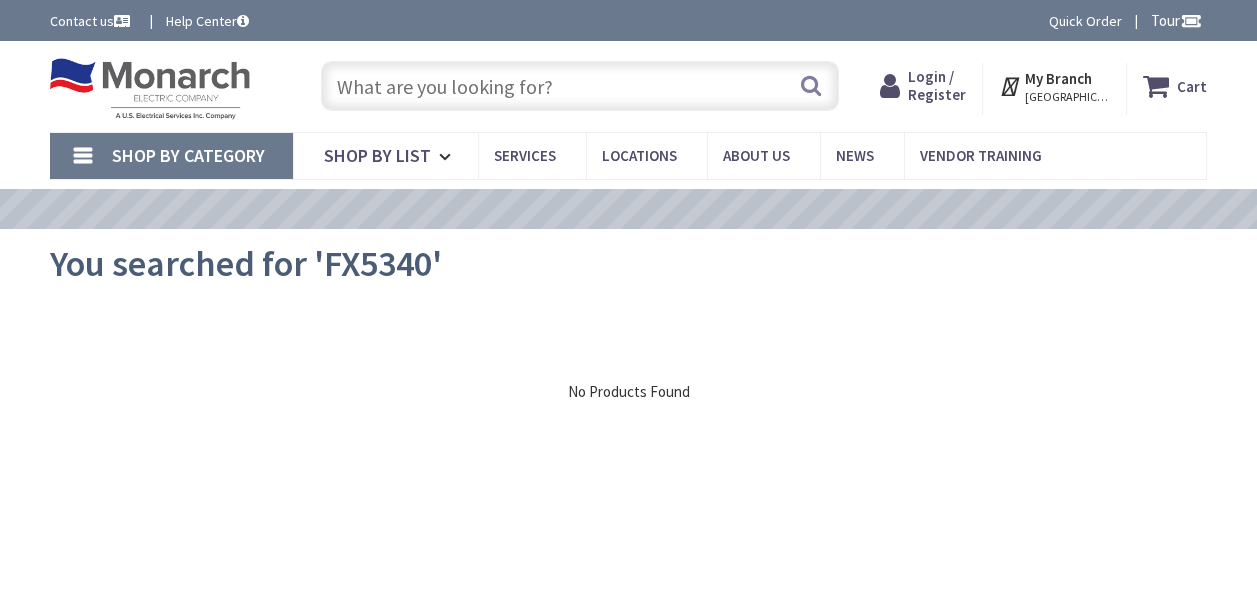 scroll, scrollTop: 0, scrollLeft: 0, axis: both 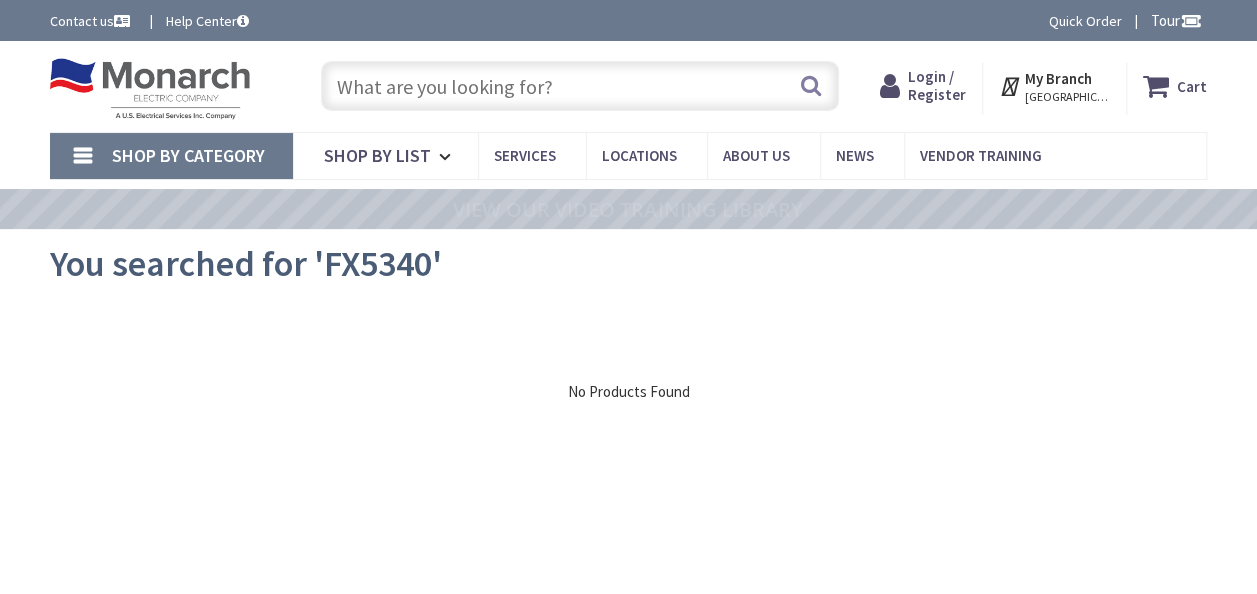 click at bounding box center [580, 86] 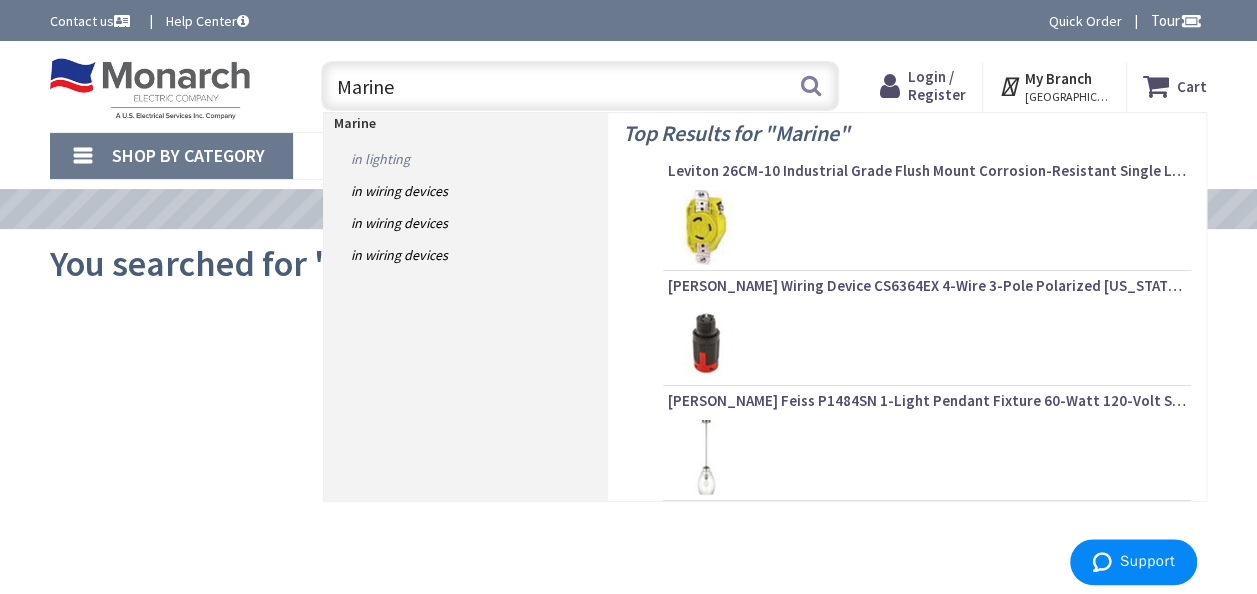 type on "Marine" 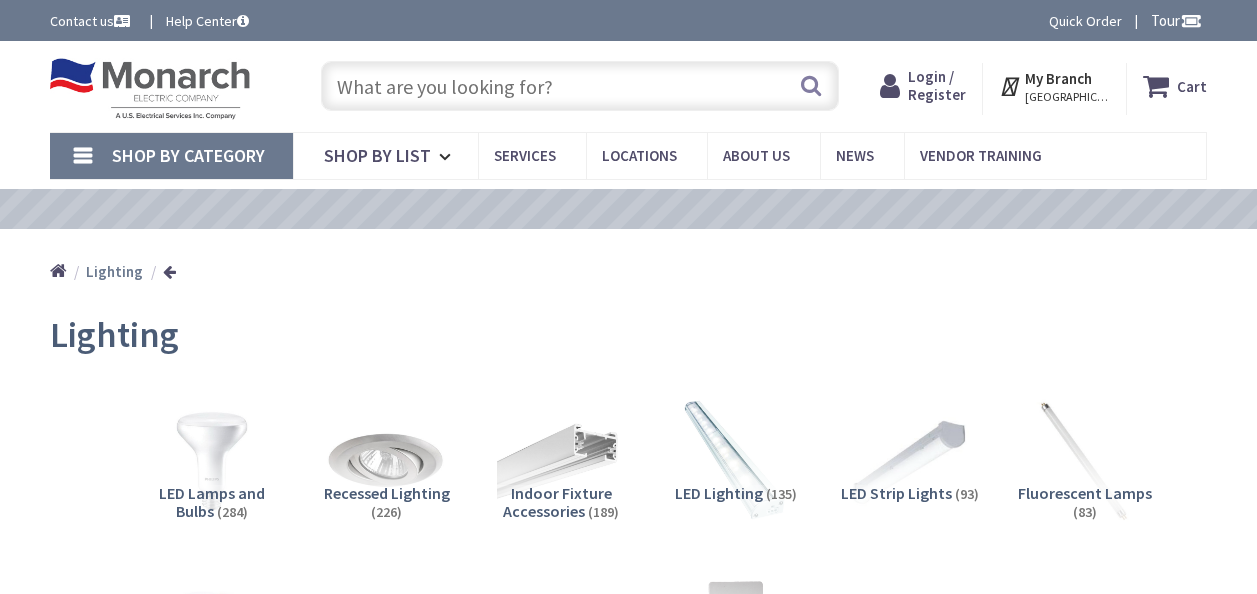 scroll, scrollTop: 0, scrollLeft: 0, axis: both 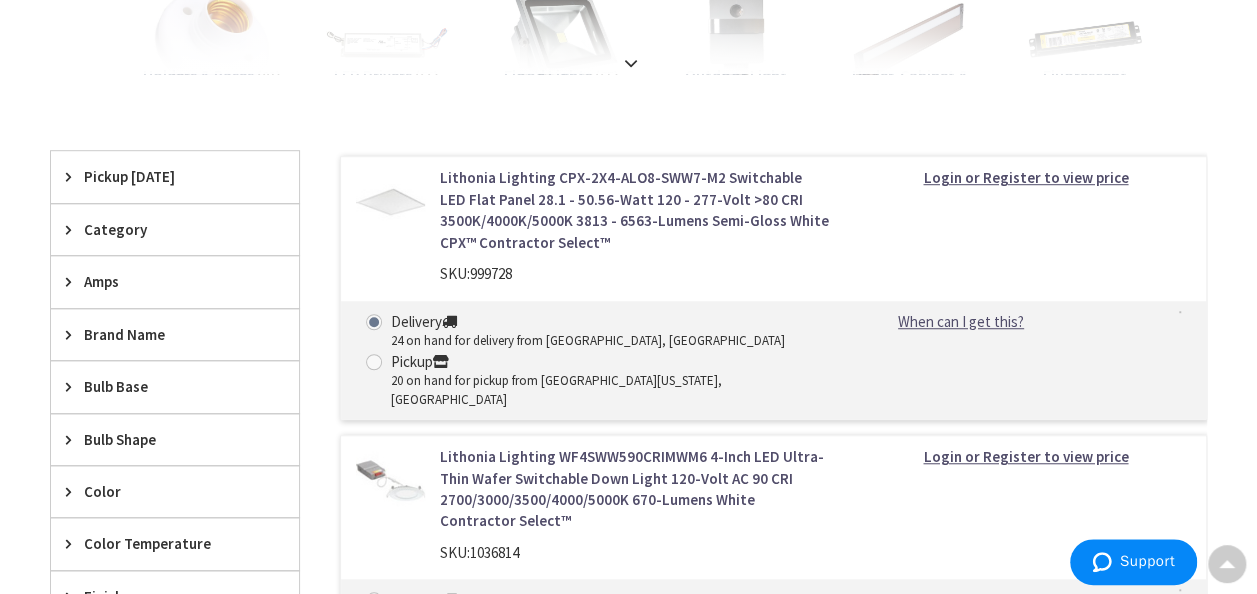 click at bounding box center [73, 334] 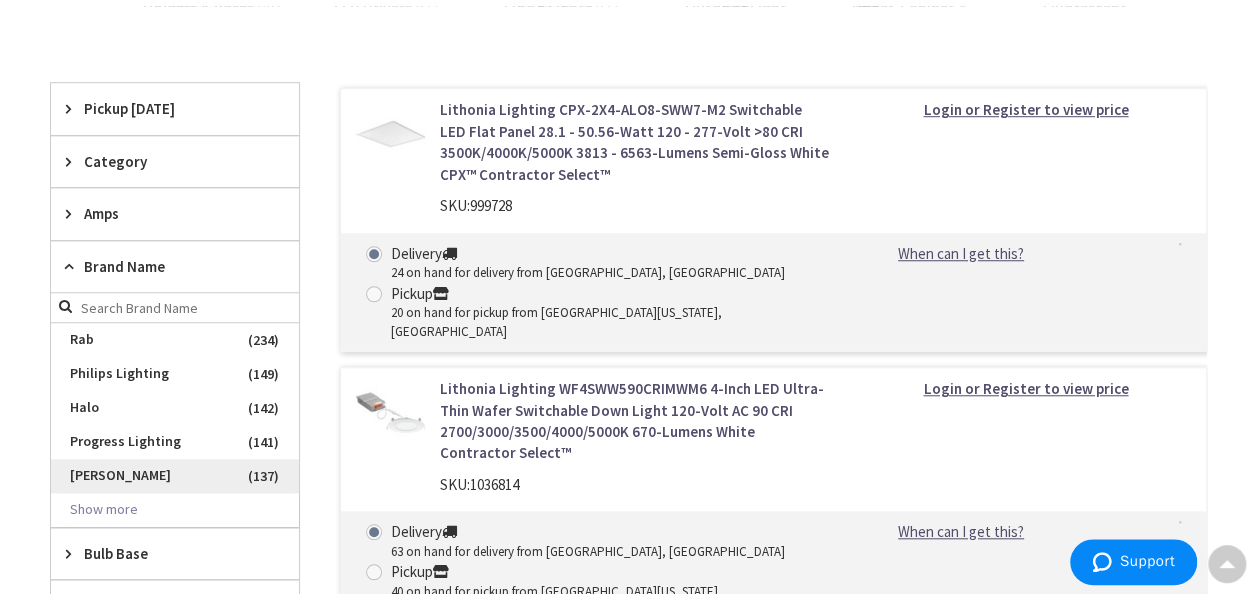 scroll, scrollTop: 700, scrollLeft: 0, axis: vertical 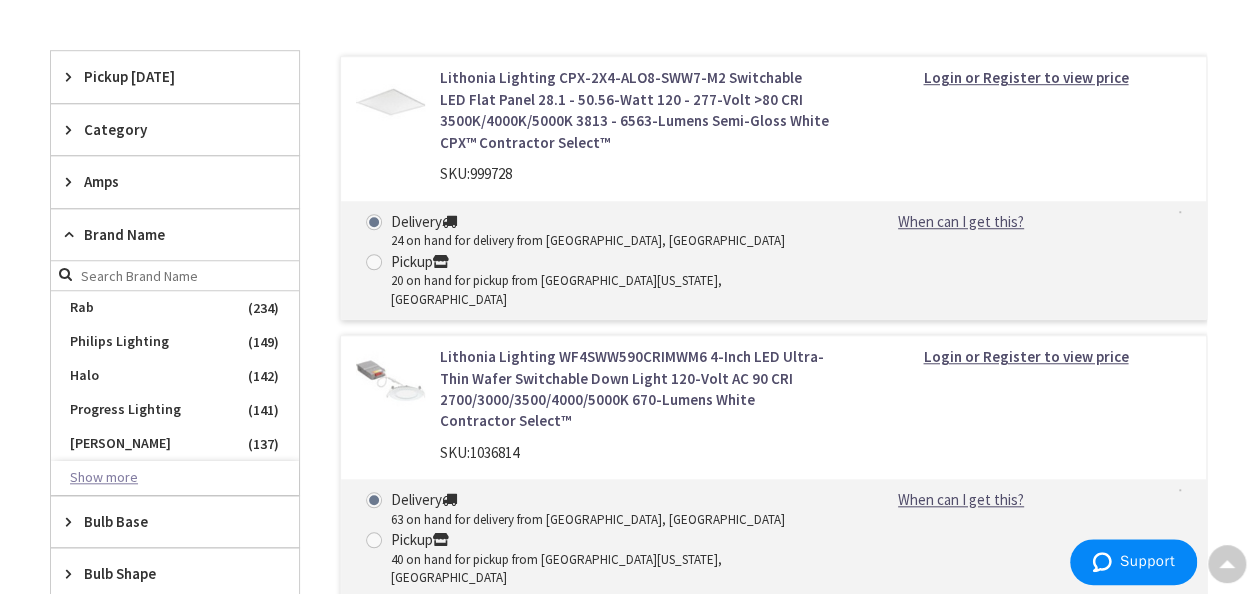 click on "Show more" at bounding box center [175, 478] 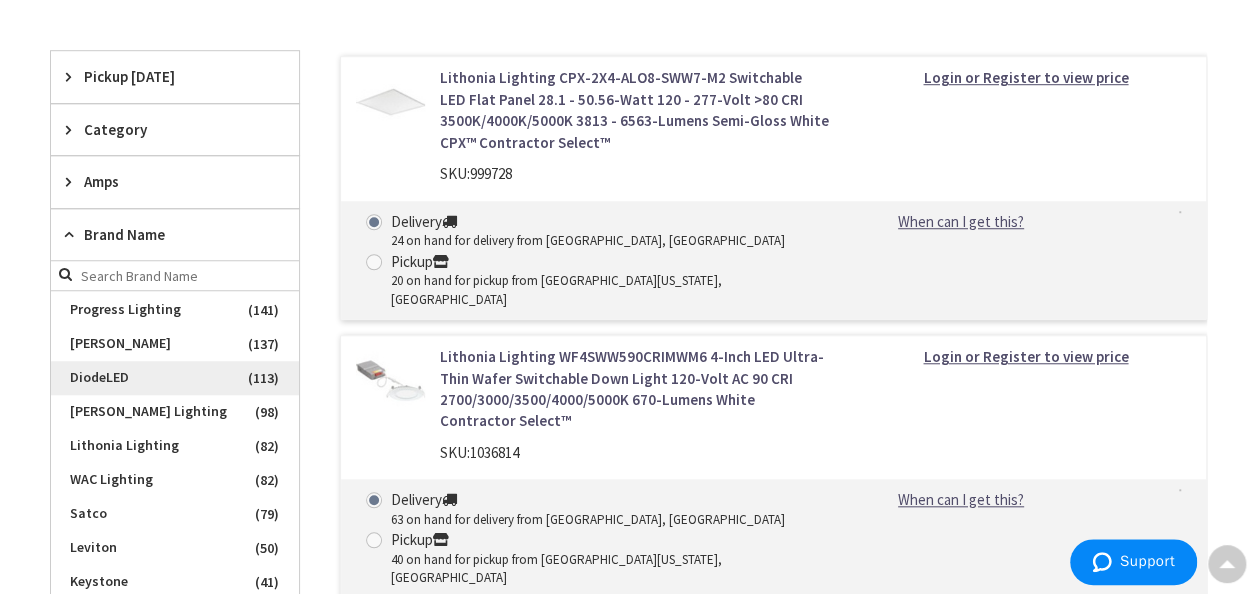scroll, scrollTop: 0, scrollLeft: 0, axis: both 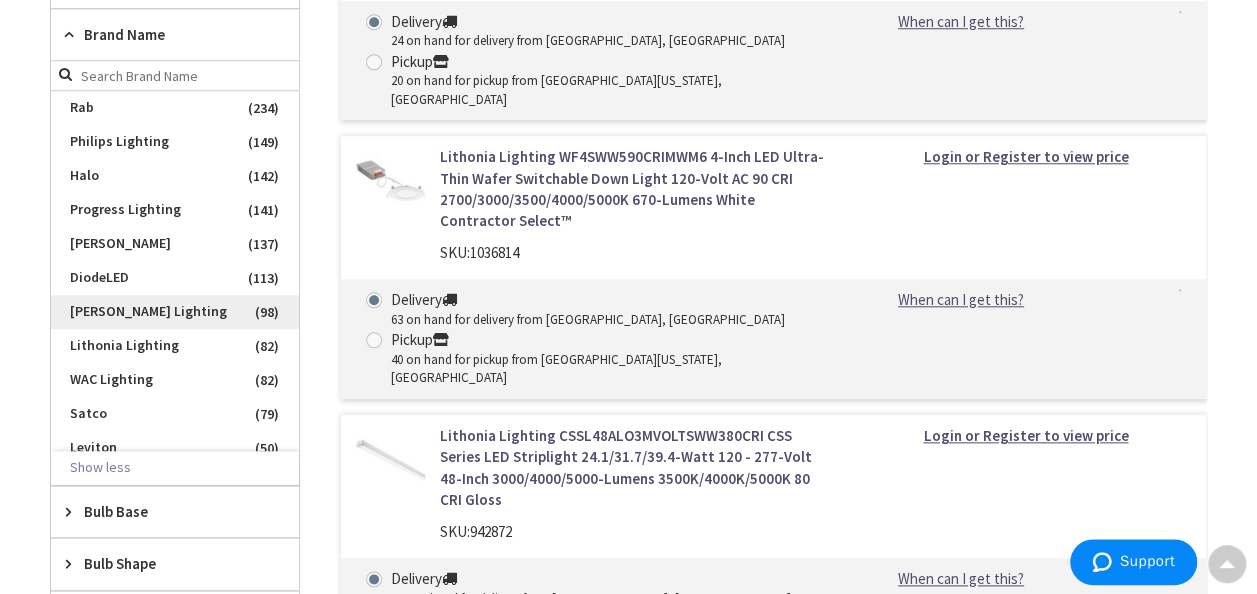click on "Cooper Lighting" at bounding box center [175, 312] 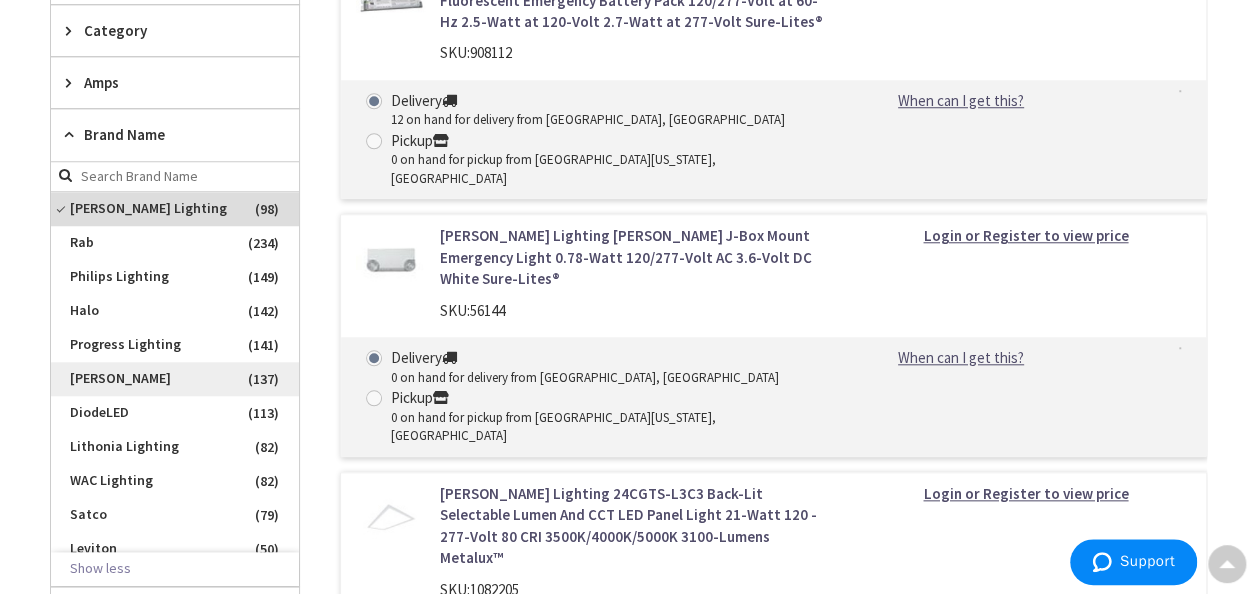 scroll, scrollTop: 818, scrollLeft: 0, axis: vertical 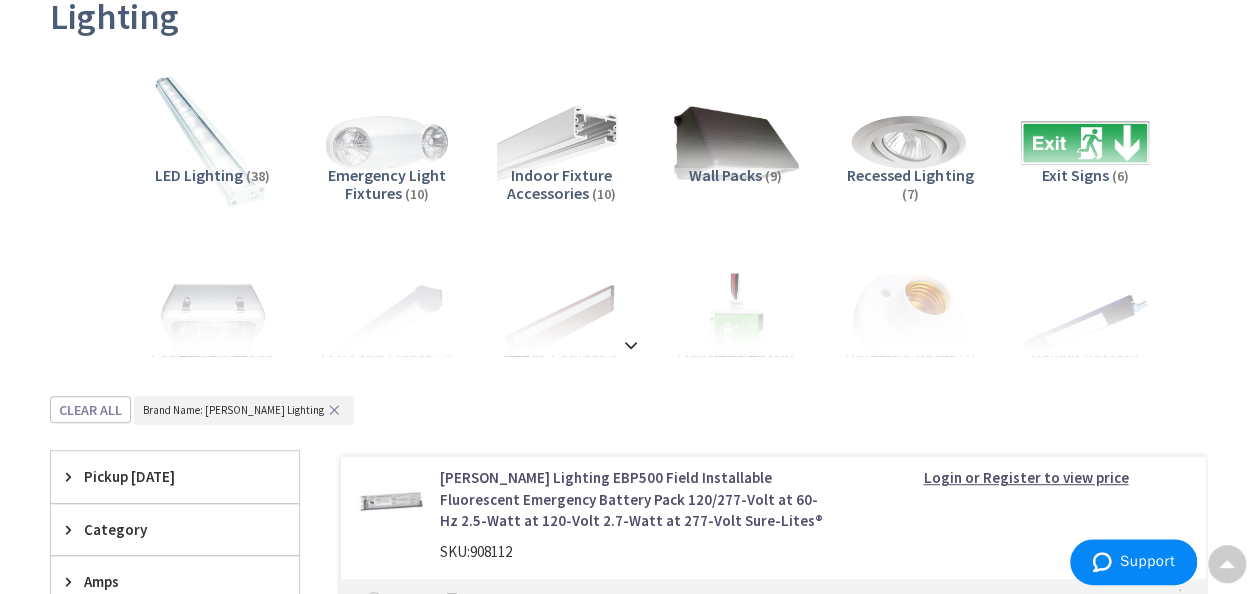 click at bounding box center (212, 143) 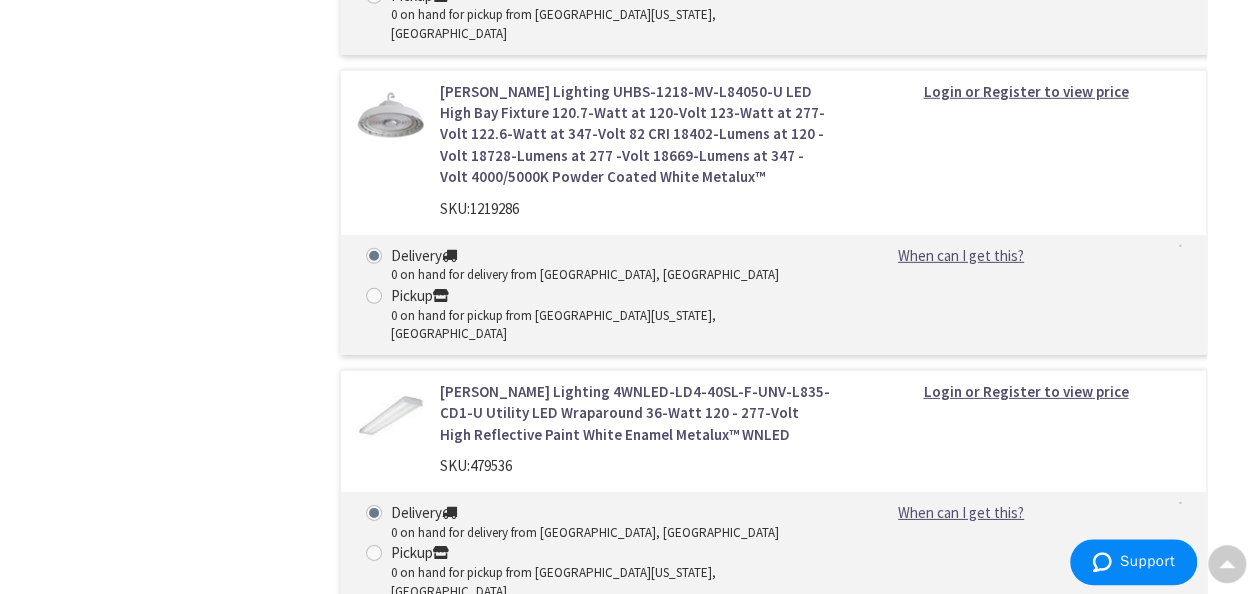 scroll, scrollTop: 2914, scrollLeft: 0, axis: vertical 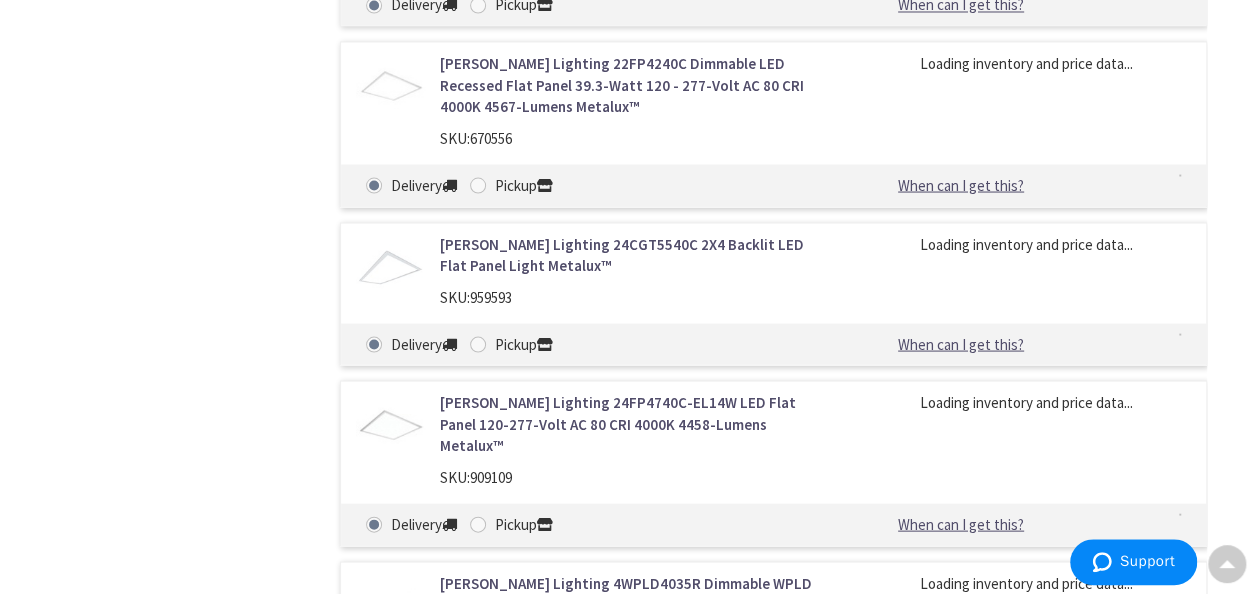 drag, startPoint x: 442, startPoint y: 178, endPoint x: 240, endPoint y: 226, distance: 207.62466 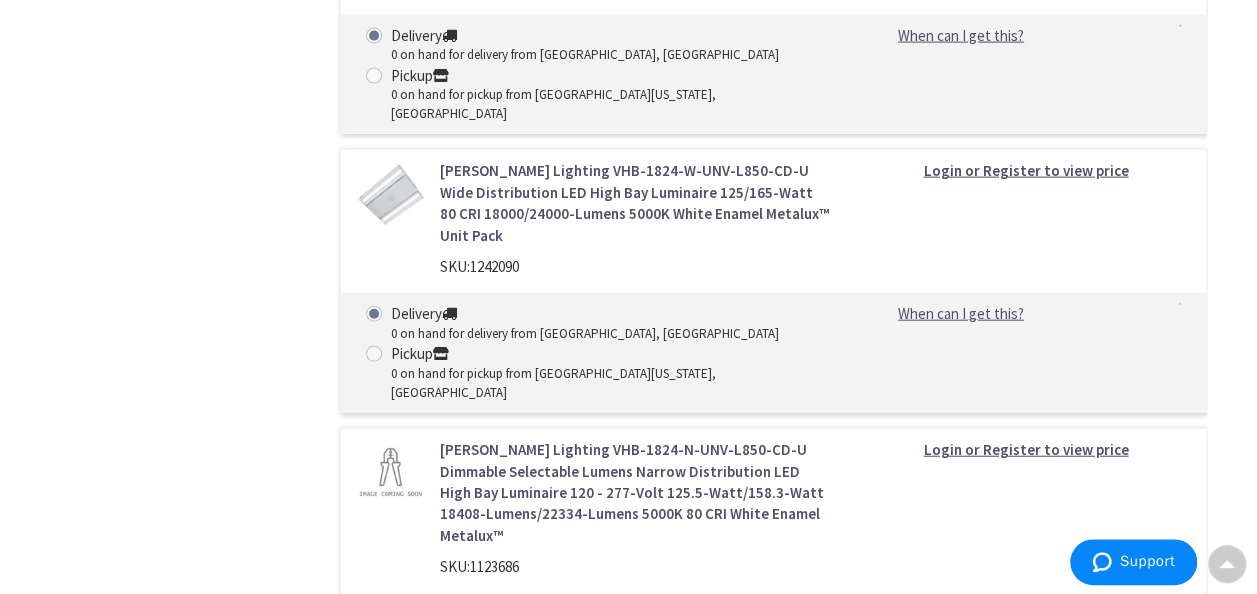 scroll, scrollTop: 9814, scrollLeft: 0, axis: vertical 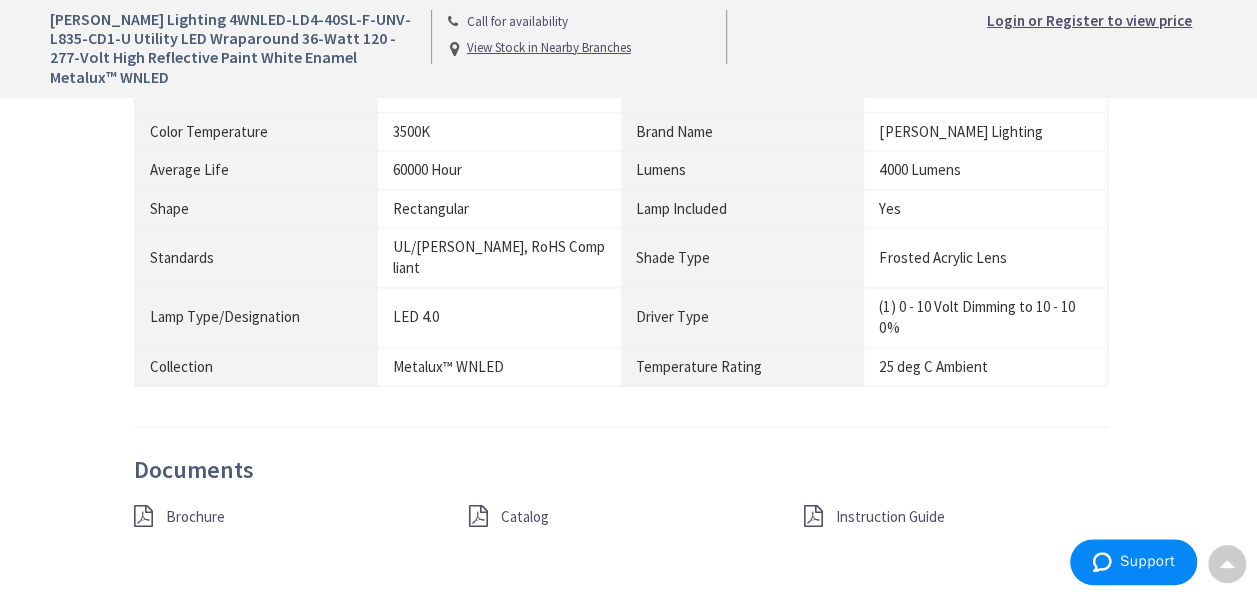 click on "Catalog" at bounding box center [525, 515] 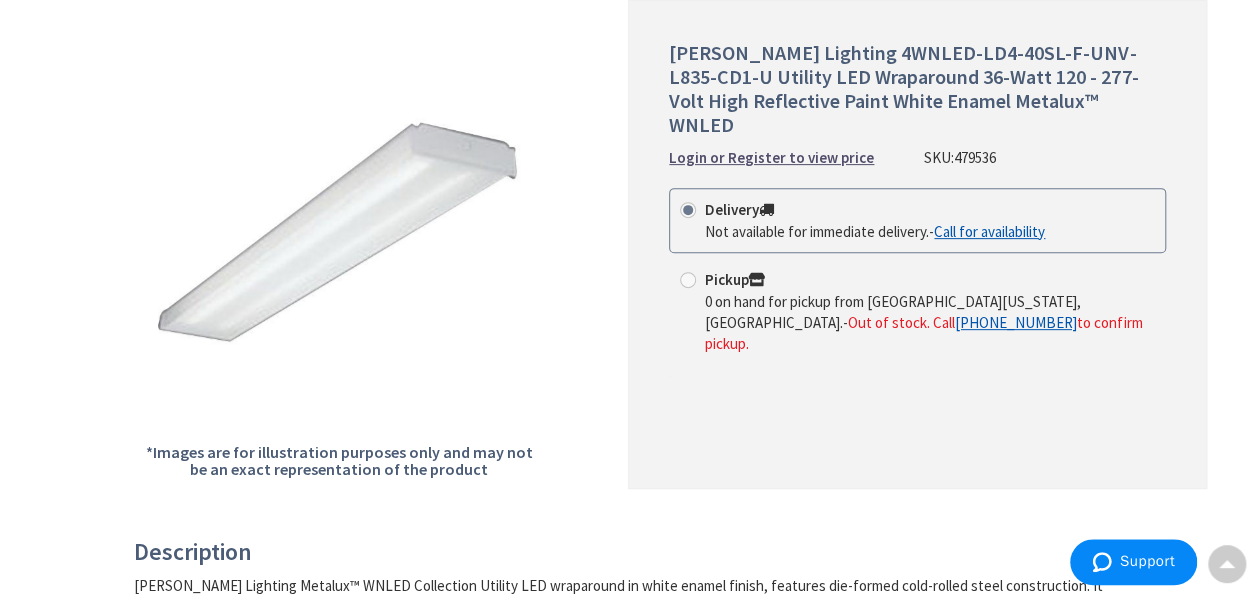 scroll, scrollTop: 0, scrollLeft: 0, axis: both 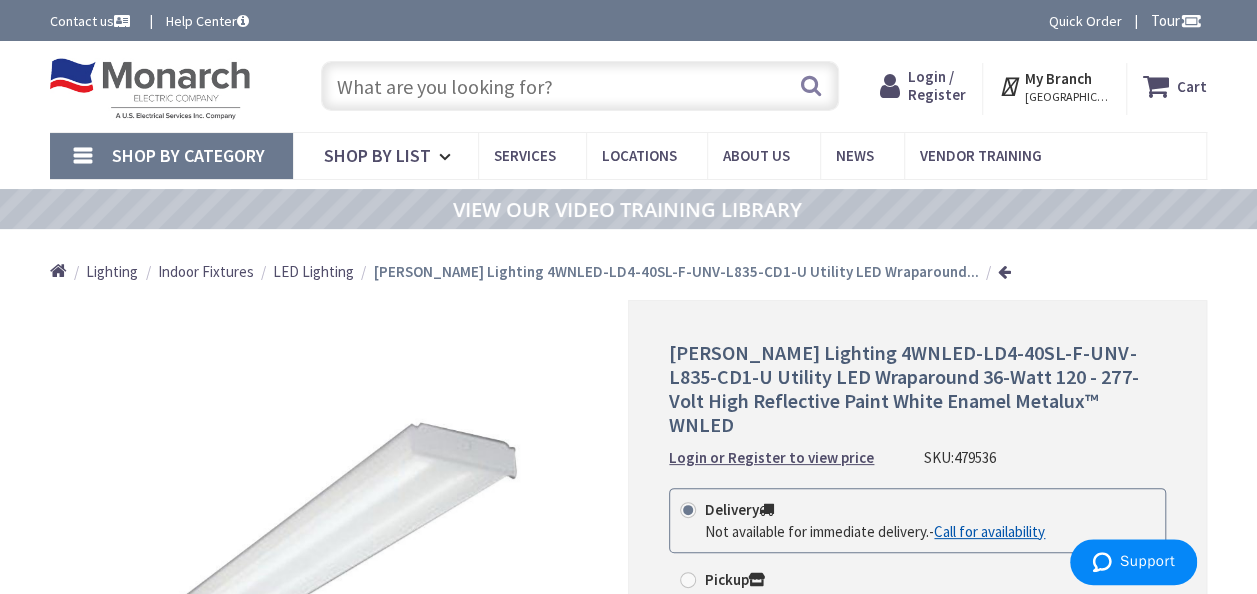 click on "Shop By Category" at bounding box center (171, 156) 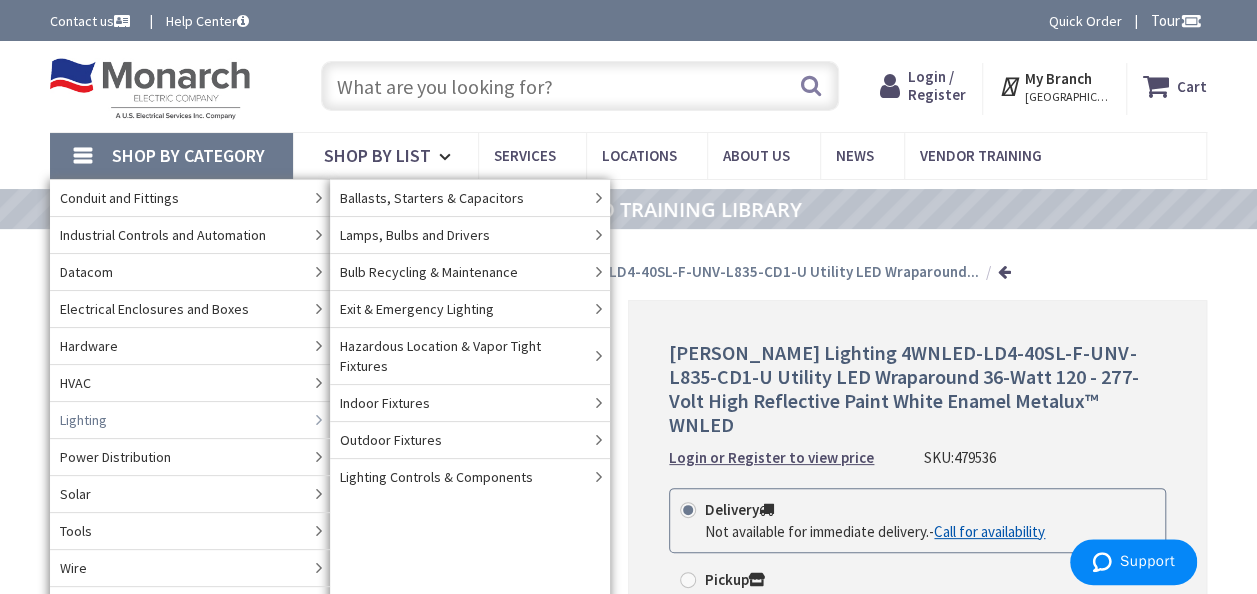 click on "Lighting" at bounding box center (190, 419) 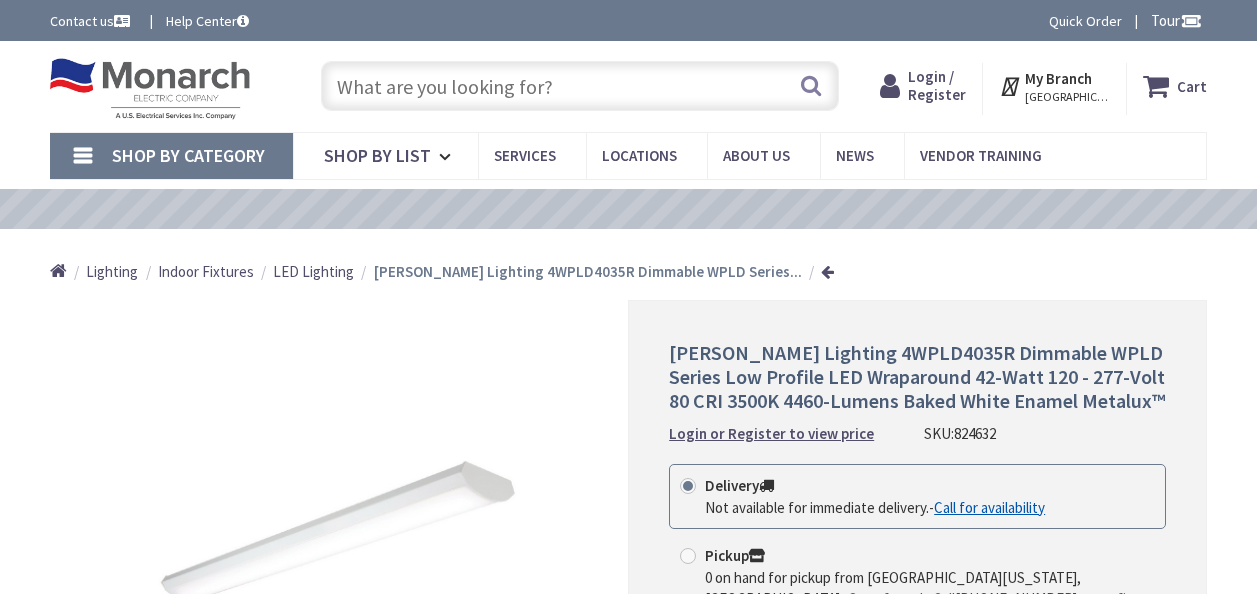 scroll, scrollTop: 0, scrollLeft: 0, axis: both 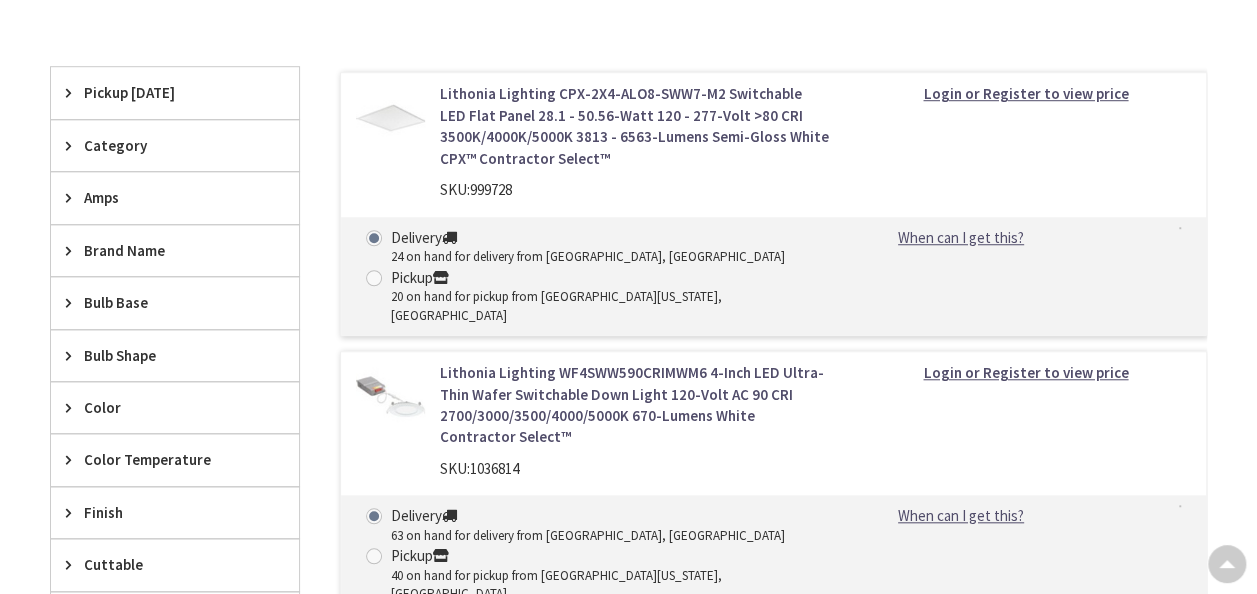 click on "Brand Name" at bounding box center [165, 250] 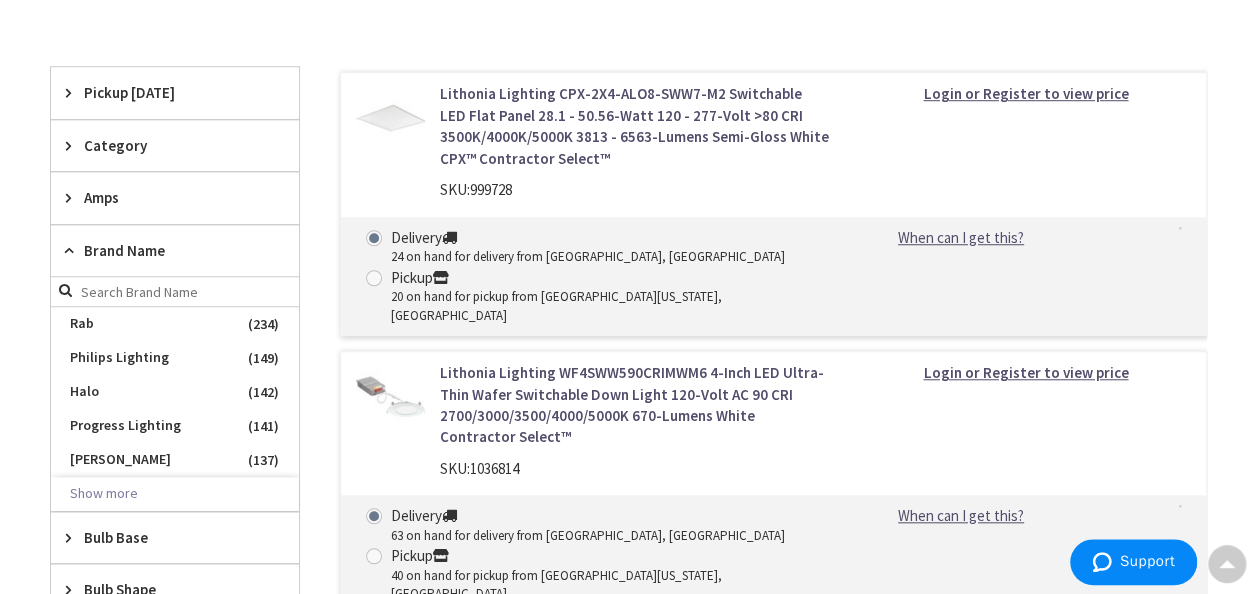drag, startPoint x: 89, startPoint y: 485, endPoint x: 89, endPoint y: 506, distance: 21 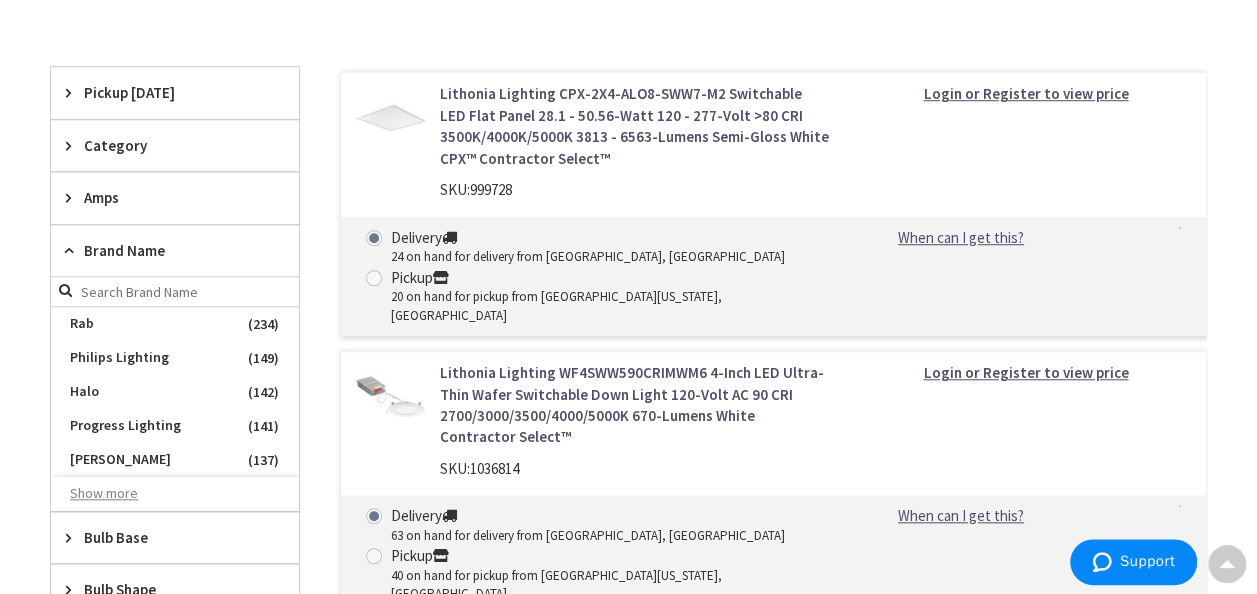 click on "Show more" at bounding box center (175, 494) 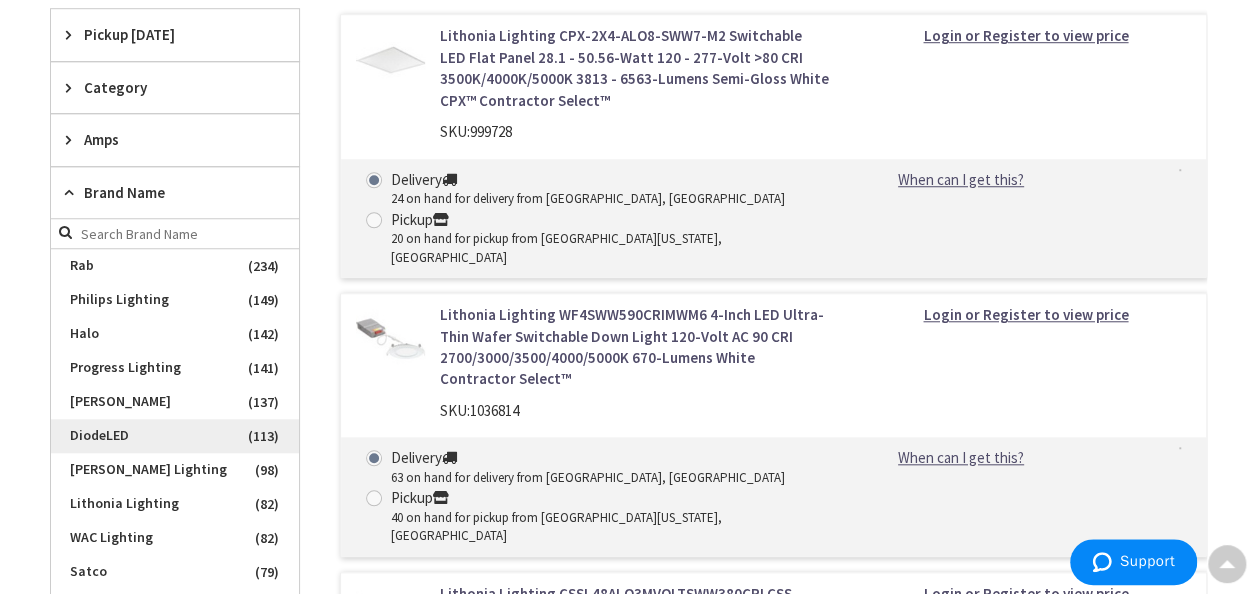 scroll, scrollTop: 784, scrollLeft: 0, axis: vertical 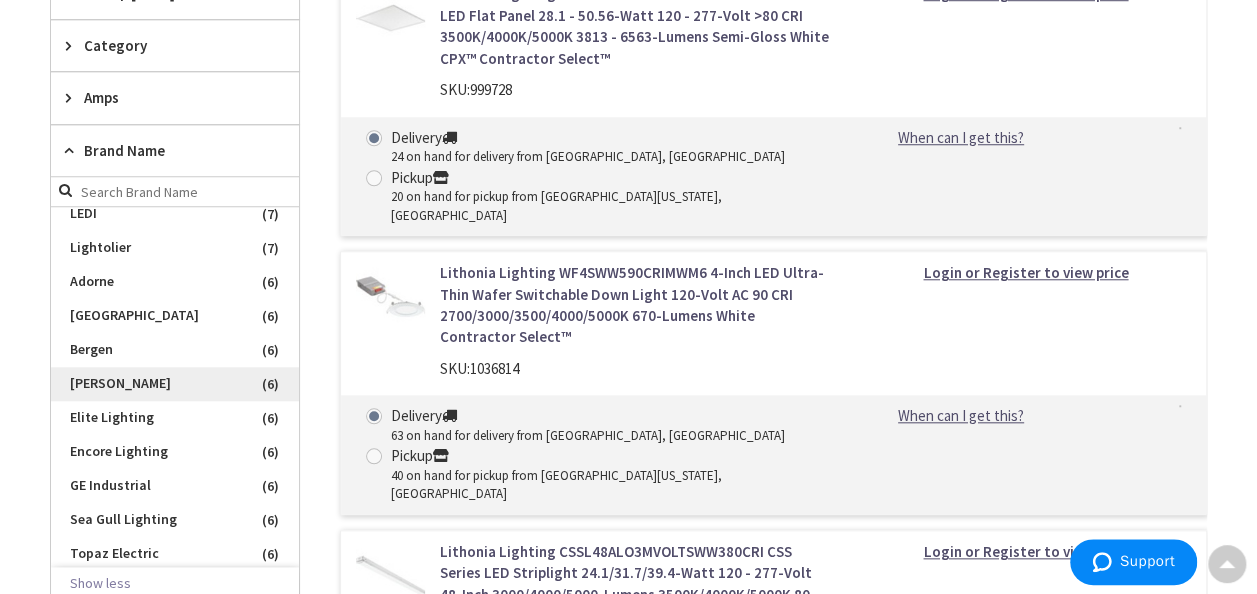click on "Eaton" at bounding box center (175, 384) 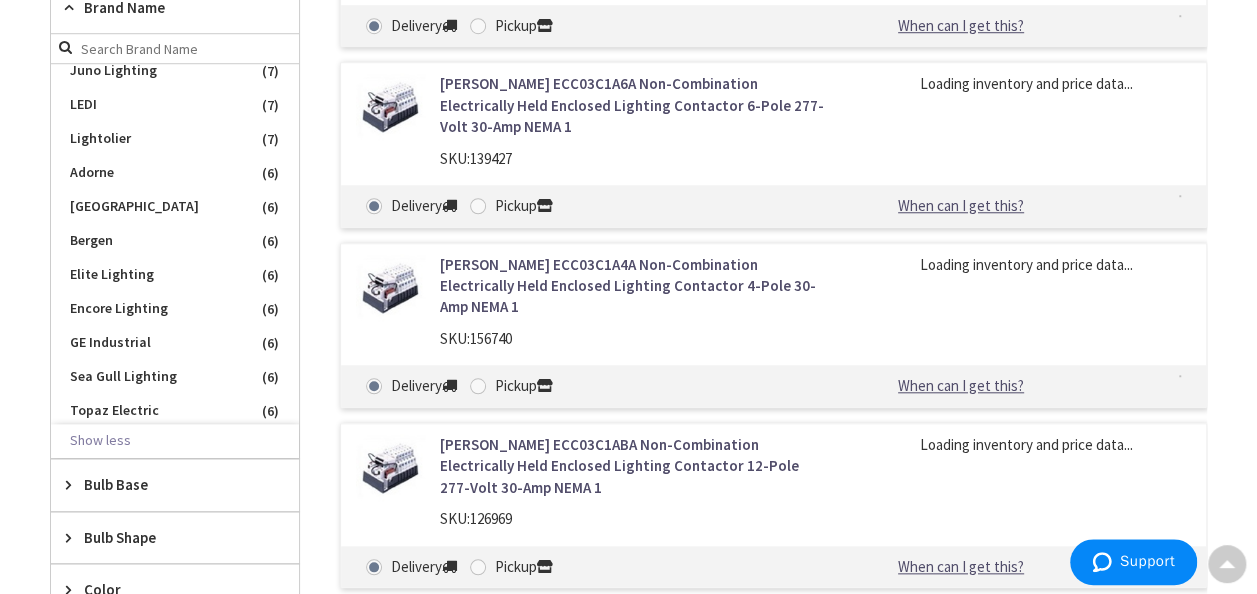 scroll, scrollTop: 642, scrollLeft: 0, axis: vertical 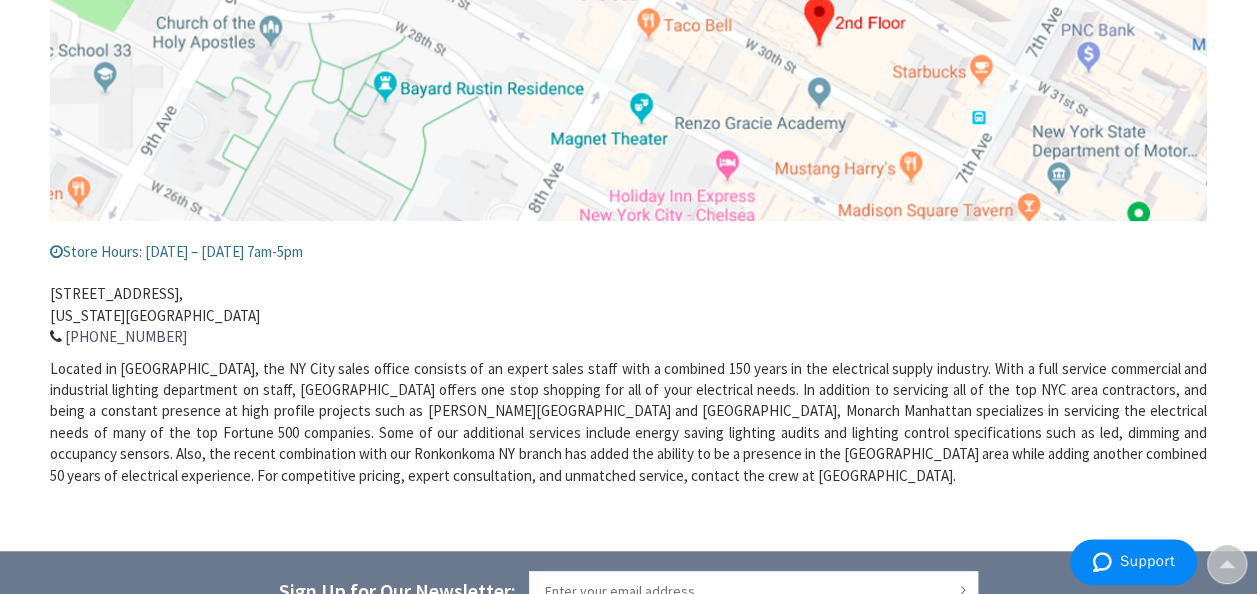 drag, startPoint x: 149, startPoint y: 454, endPoint x: 56, endPoint y: 511, distance: 109.07796 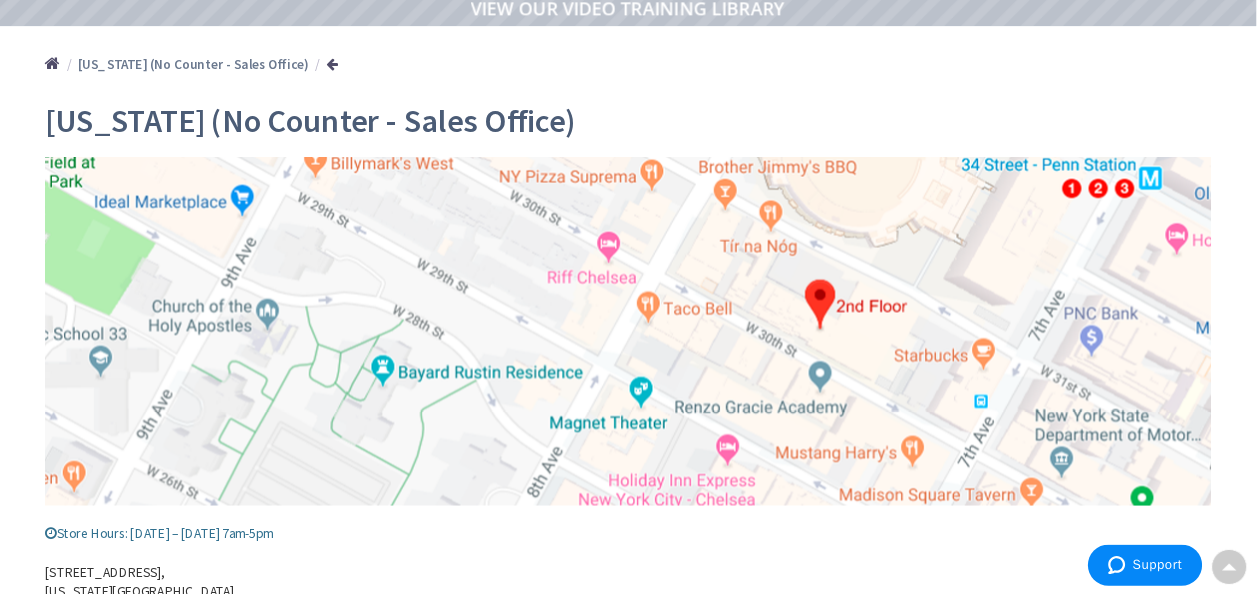 scroll, scrollTop: 200, scrollLeft: 0, axis: vertical 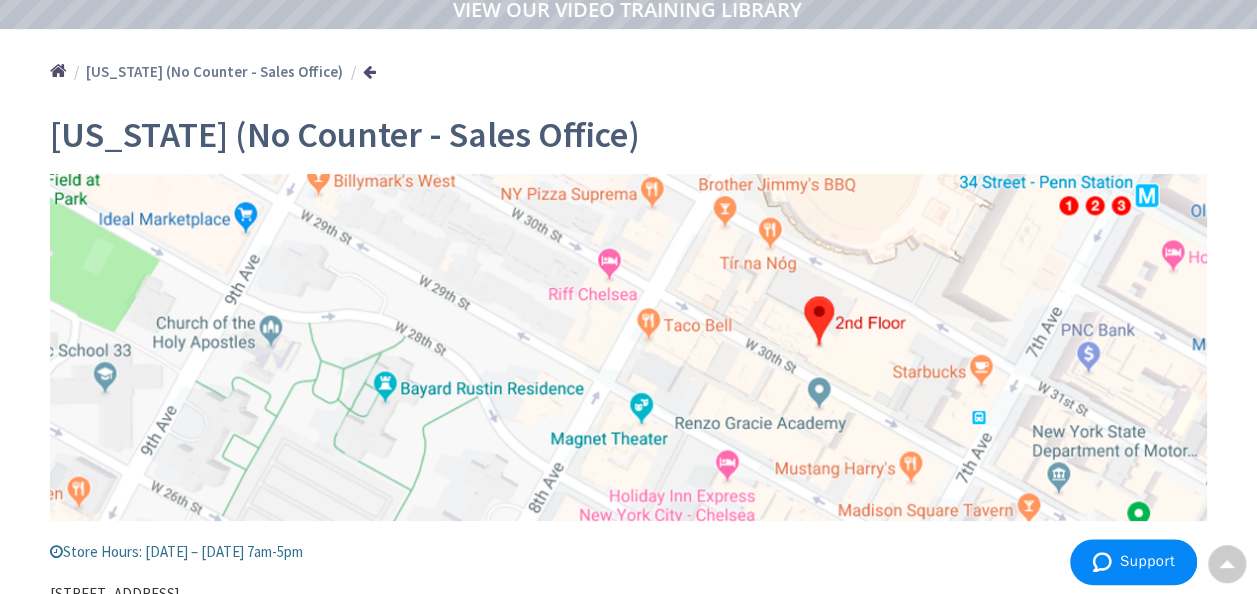 click at bounding box center [628, 347] 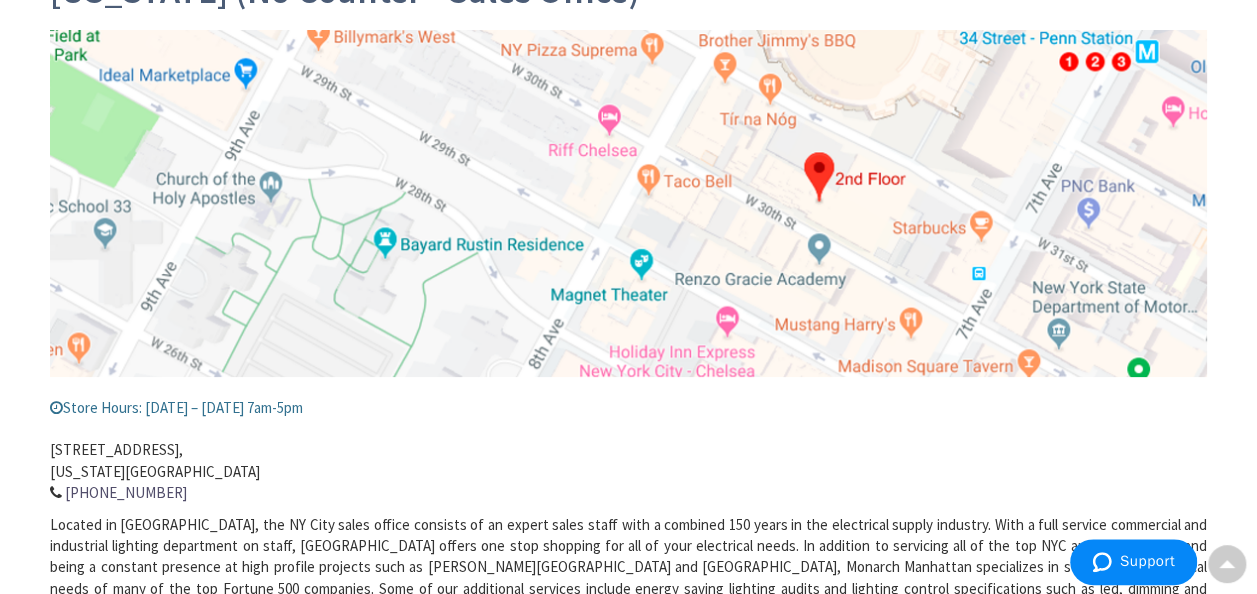 scroll, scrollTop: 300, scrollLeft: 0, axis: vertical 